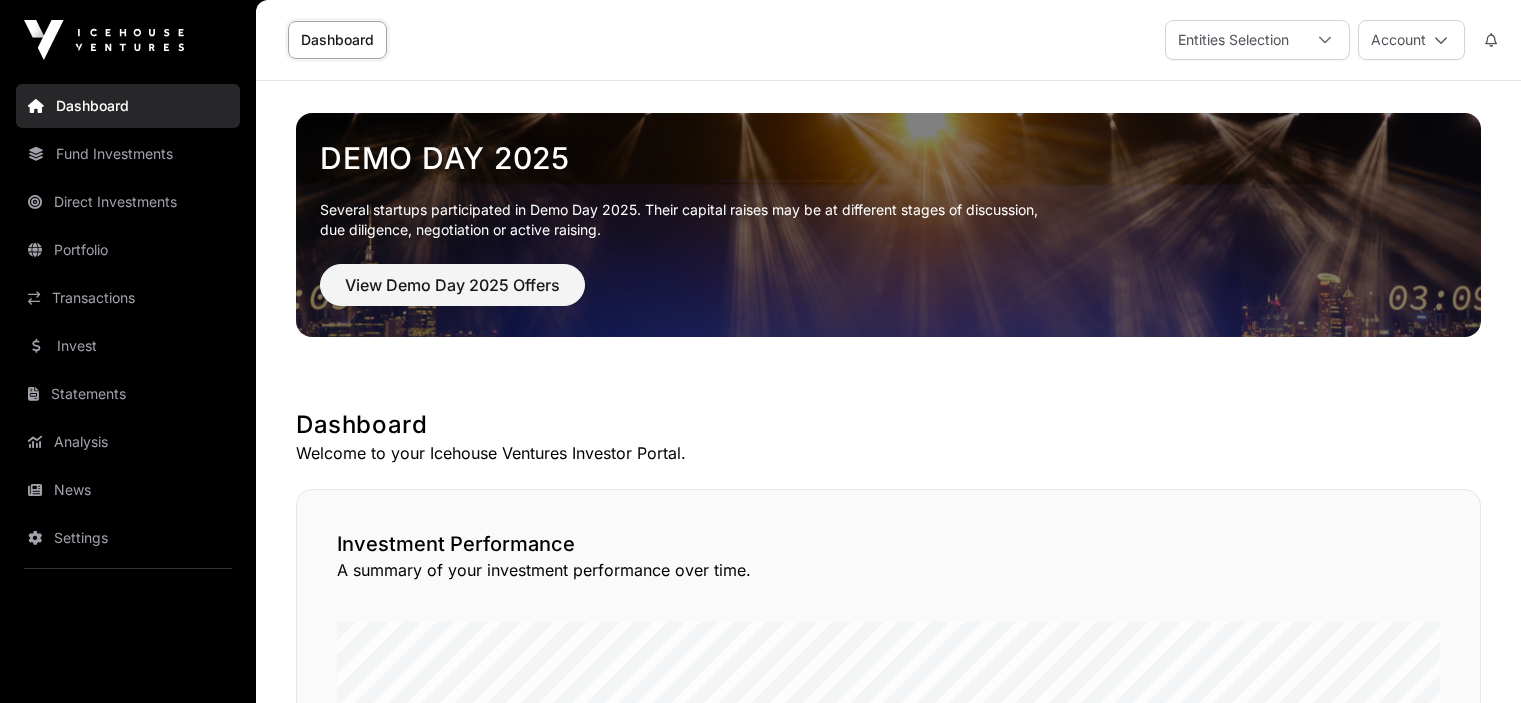 scroll, scrollTop: 300, scrollLeft: 0, axis: vertical 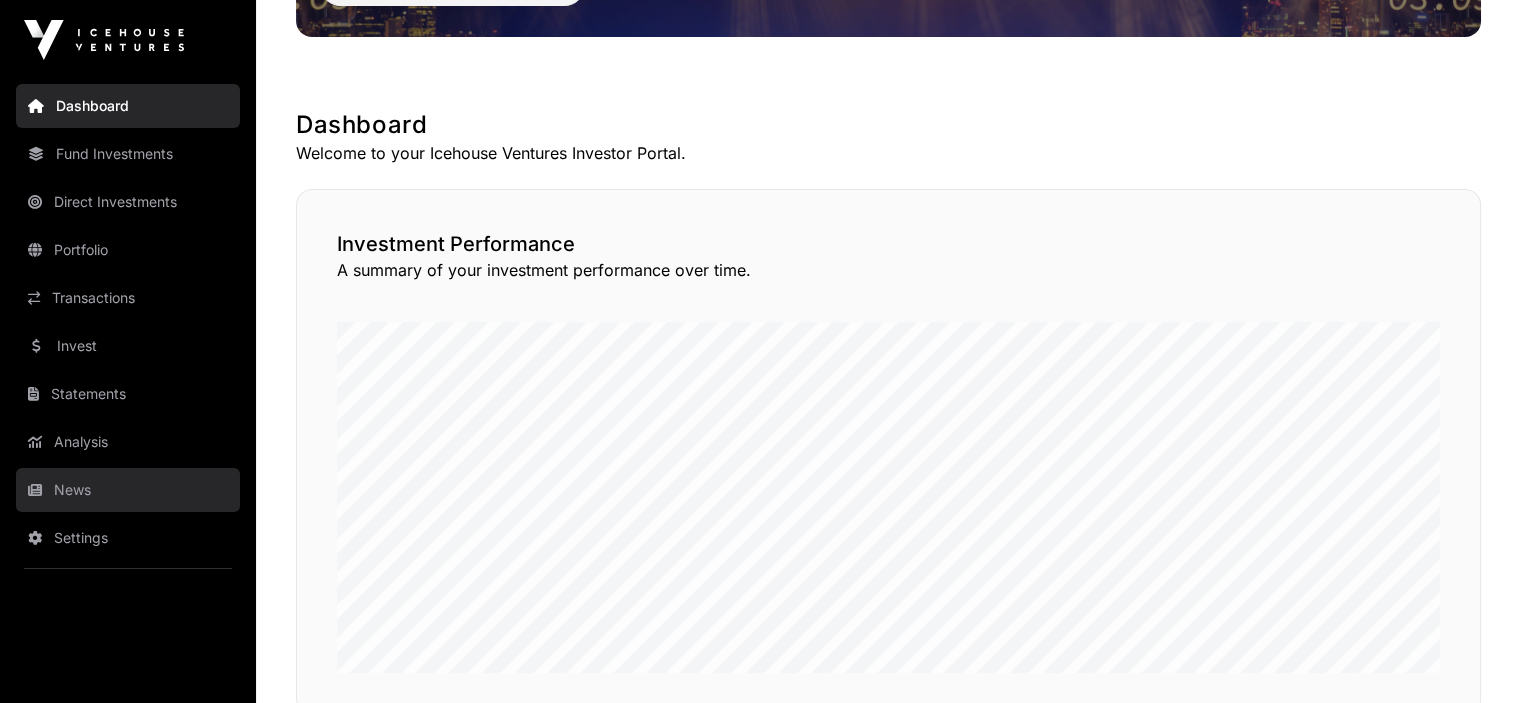 click on "News" 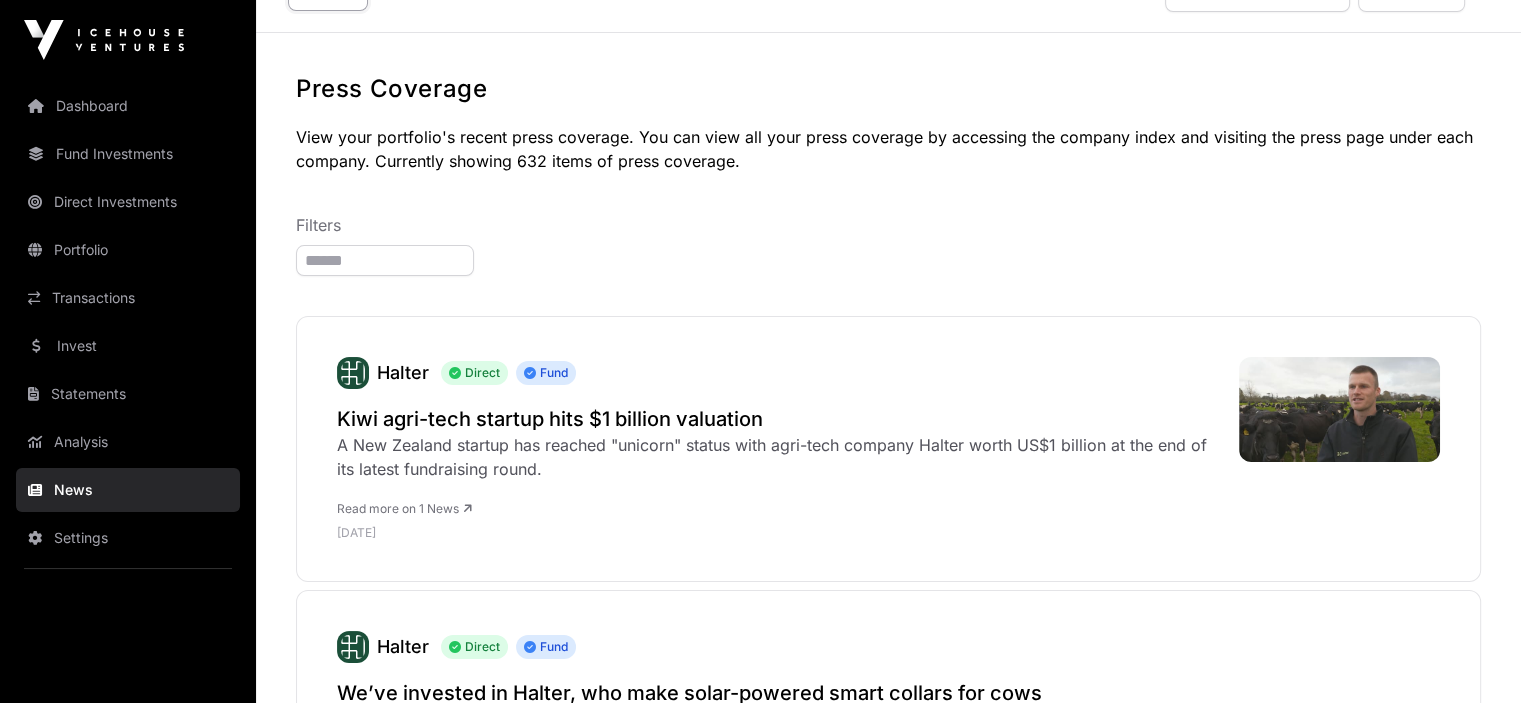 scroll, scrollTop: 0, scrollLeft: 0, axis: both 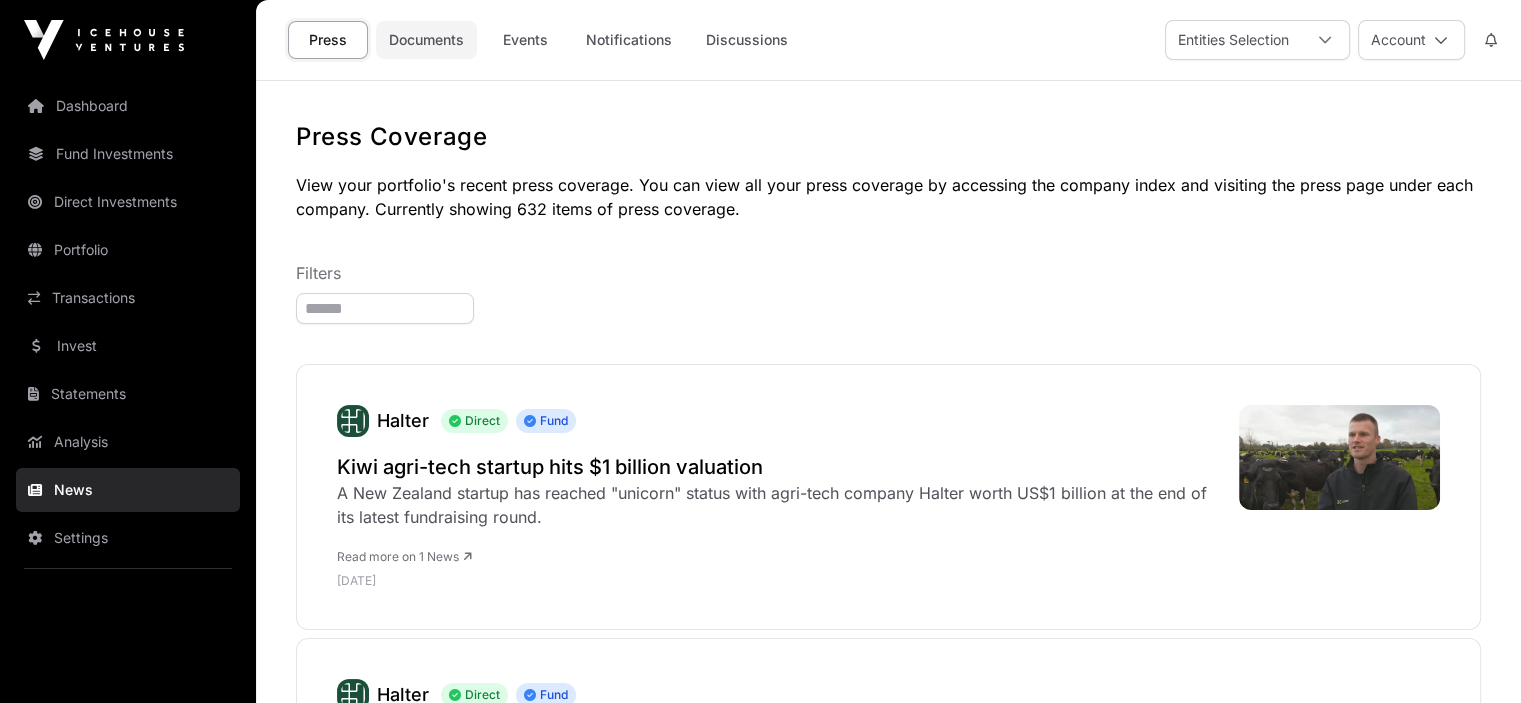 click on "Documents" 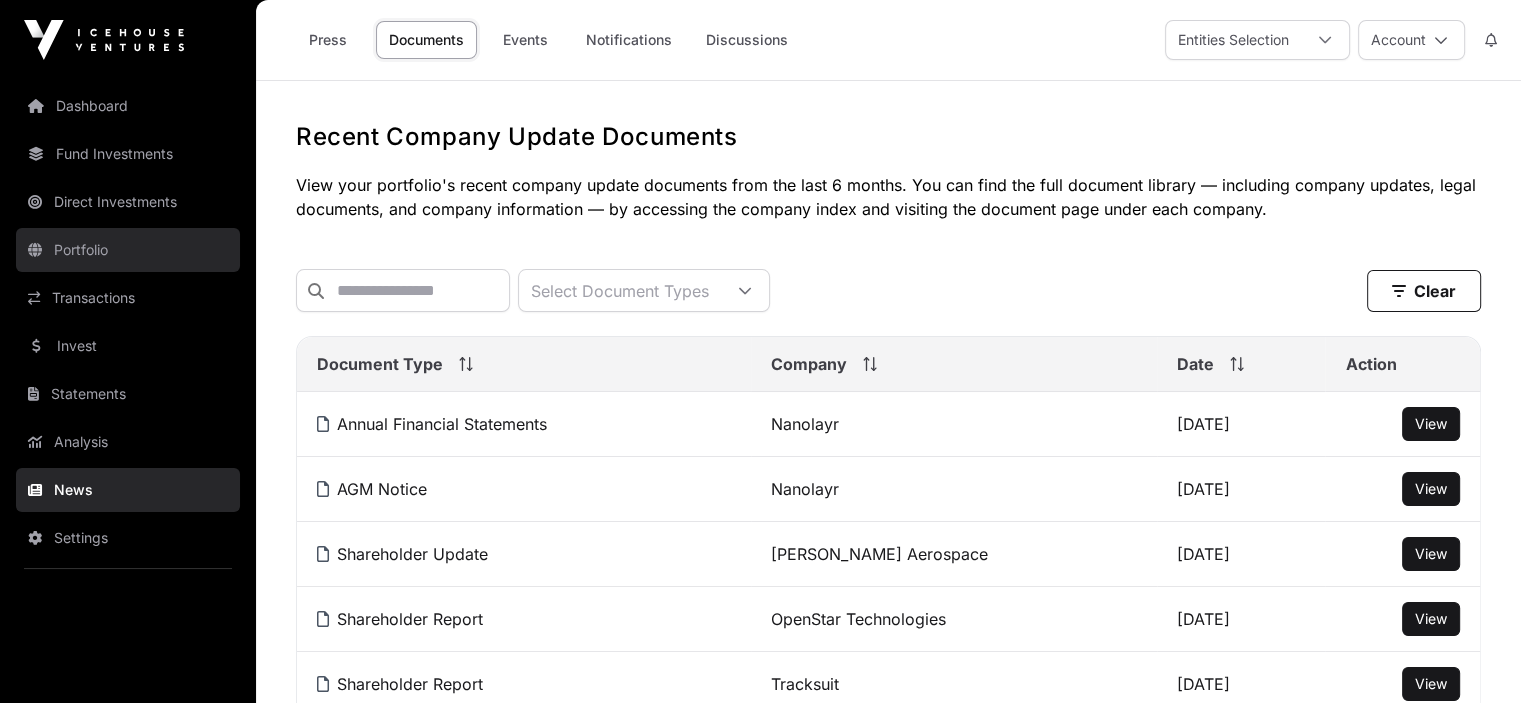 click on "Portfolio" 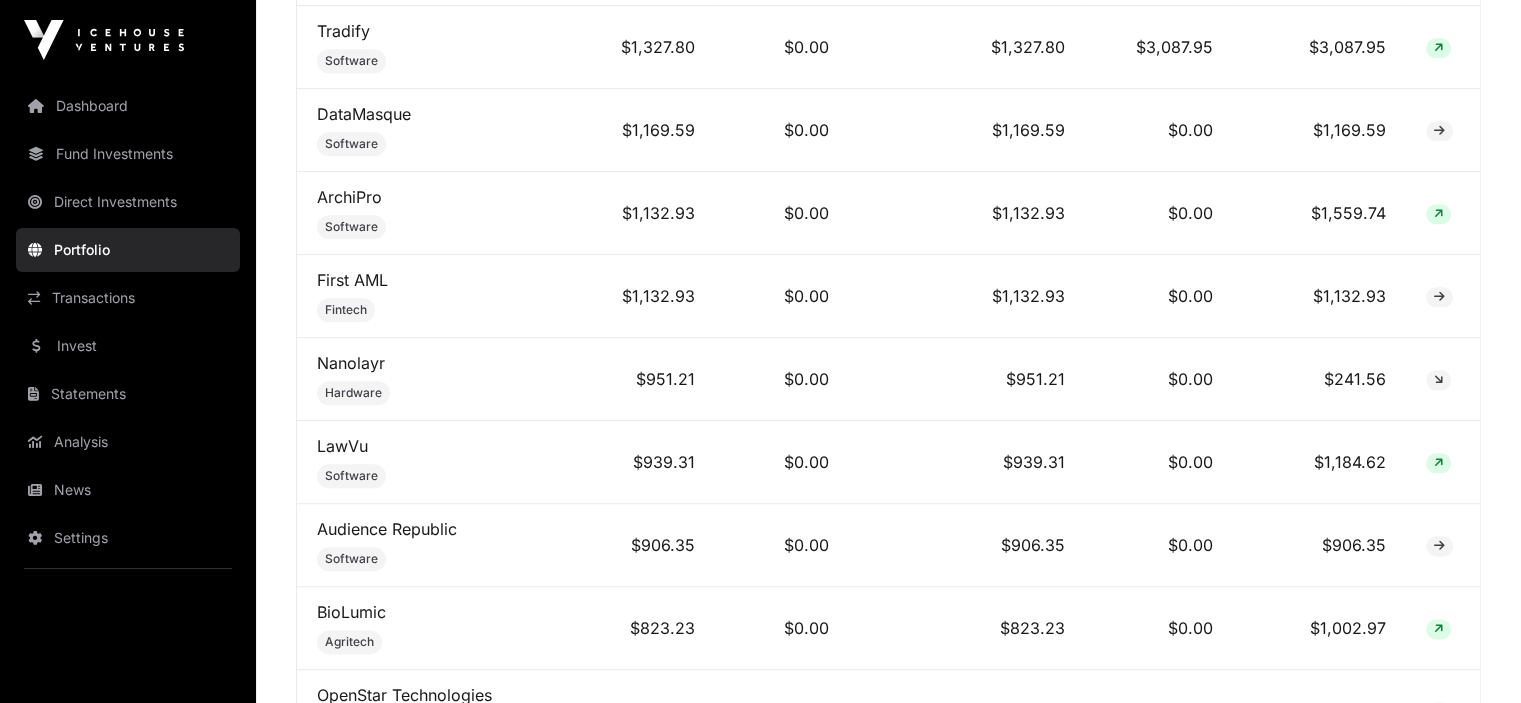 scroll, scrollTop: 2274, scrollLeft: 0, axis: vertical 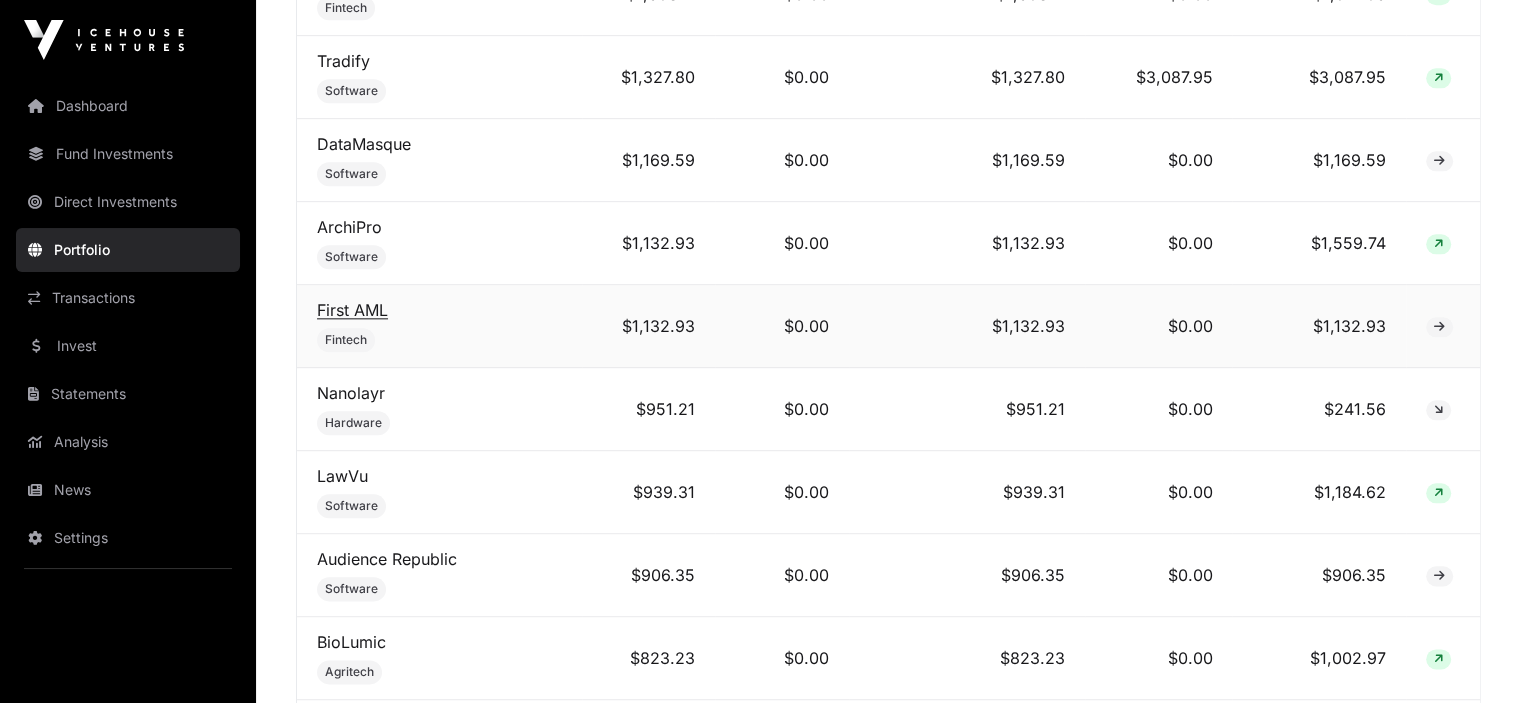 click on "First AML" 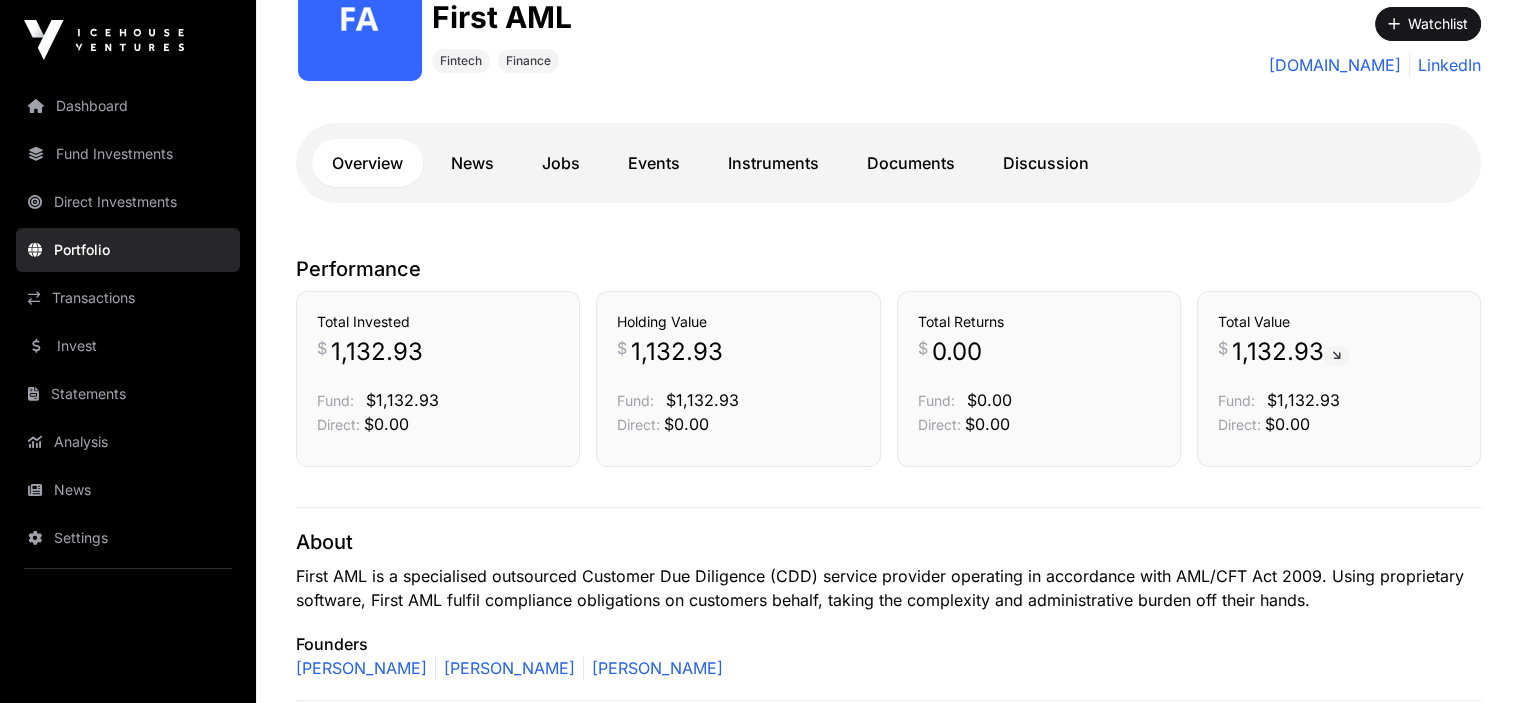 scroll, scrollTop: 300, scrollLeft: 0, axis: vertical 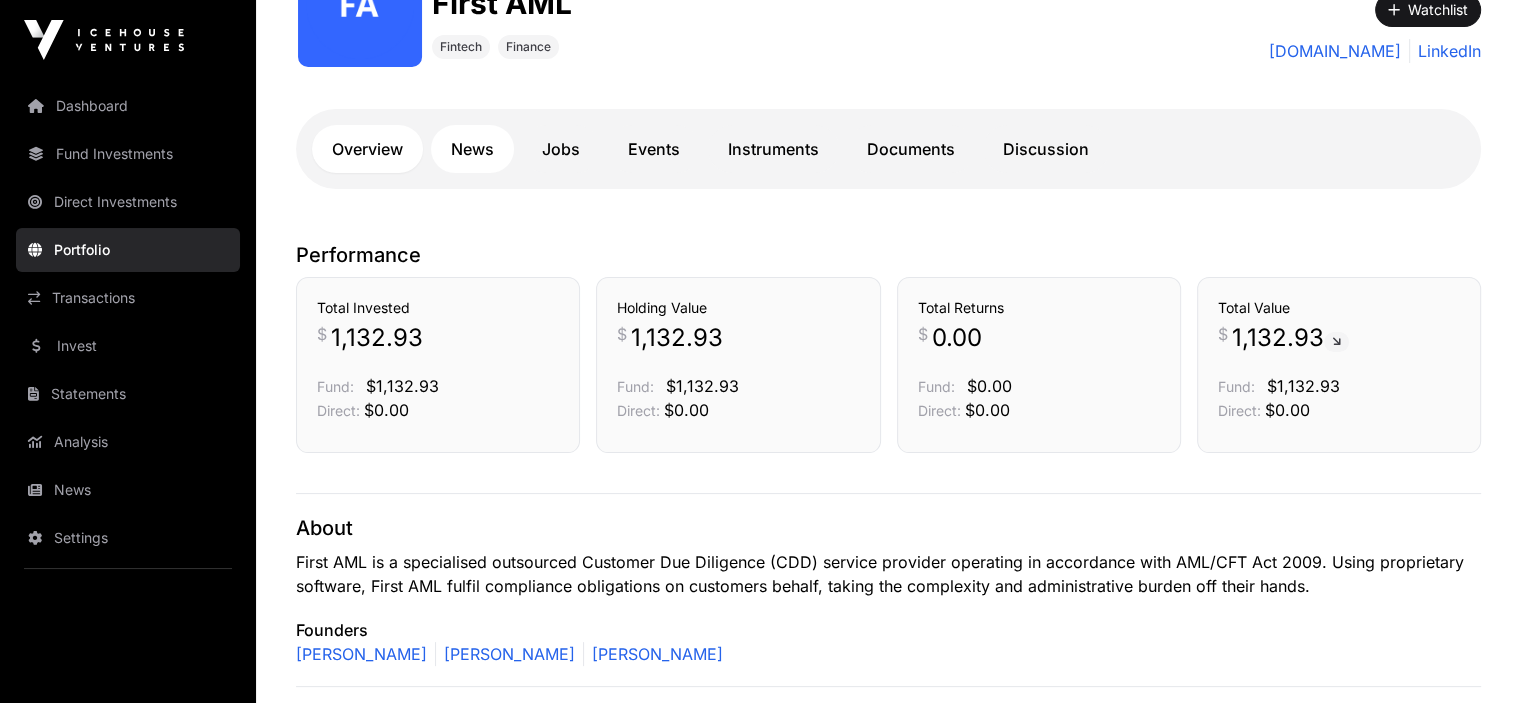 click on "News" 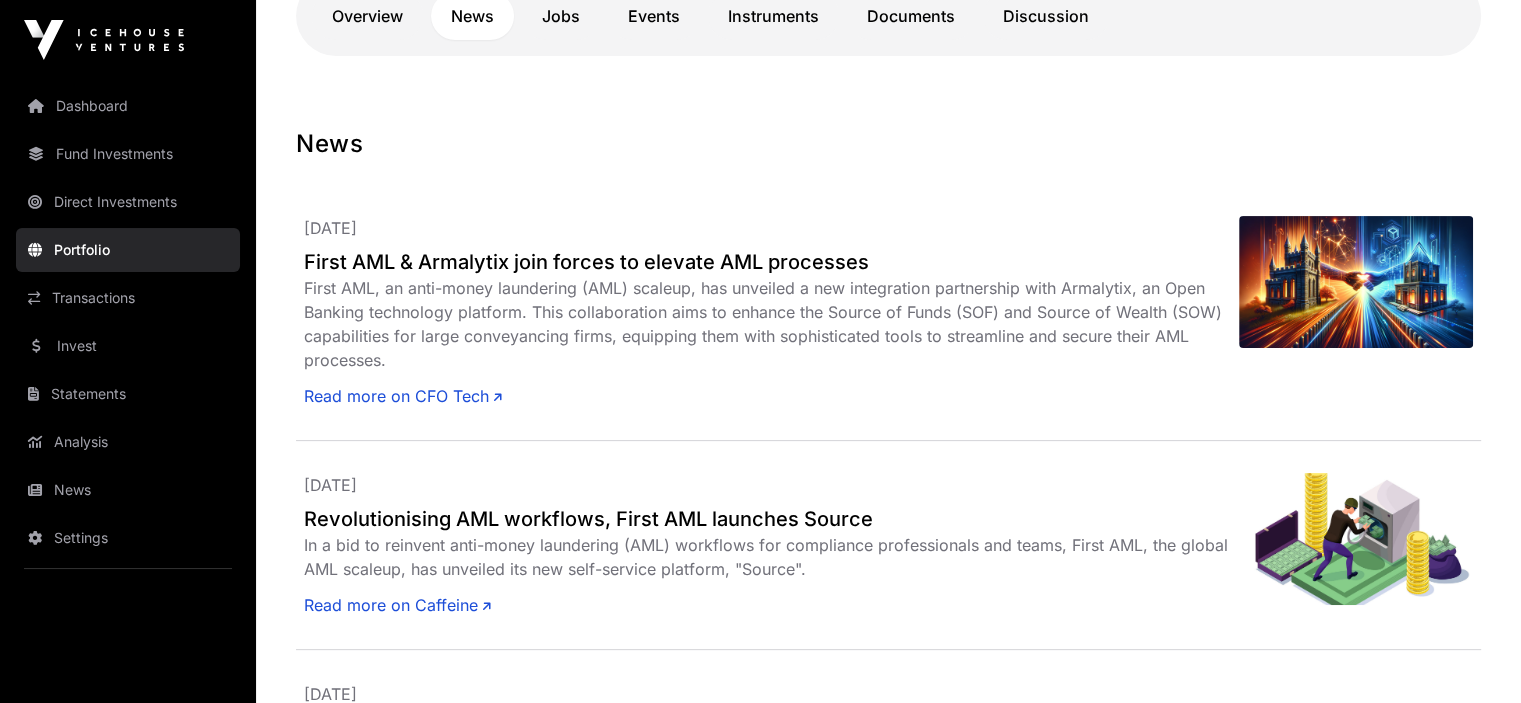 scroll, scrollTop: 300, scrollLeft: 0, axis: vertical 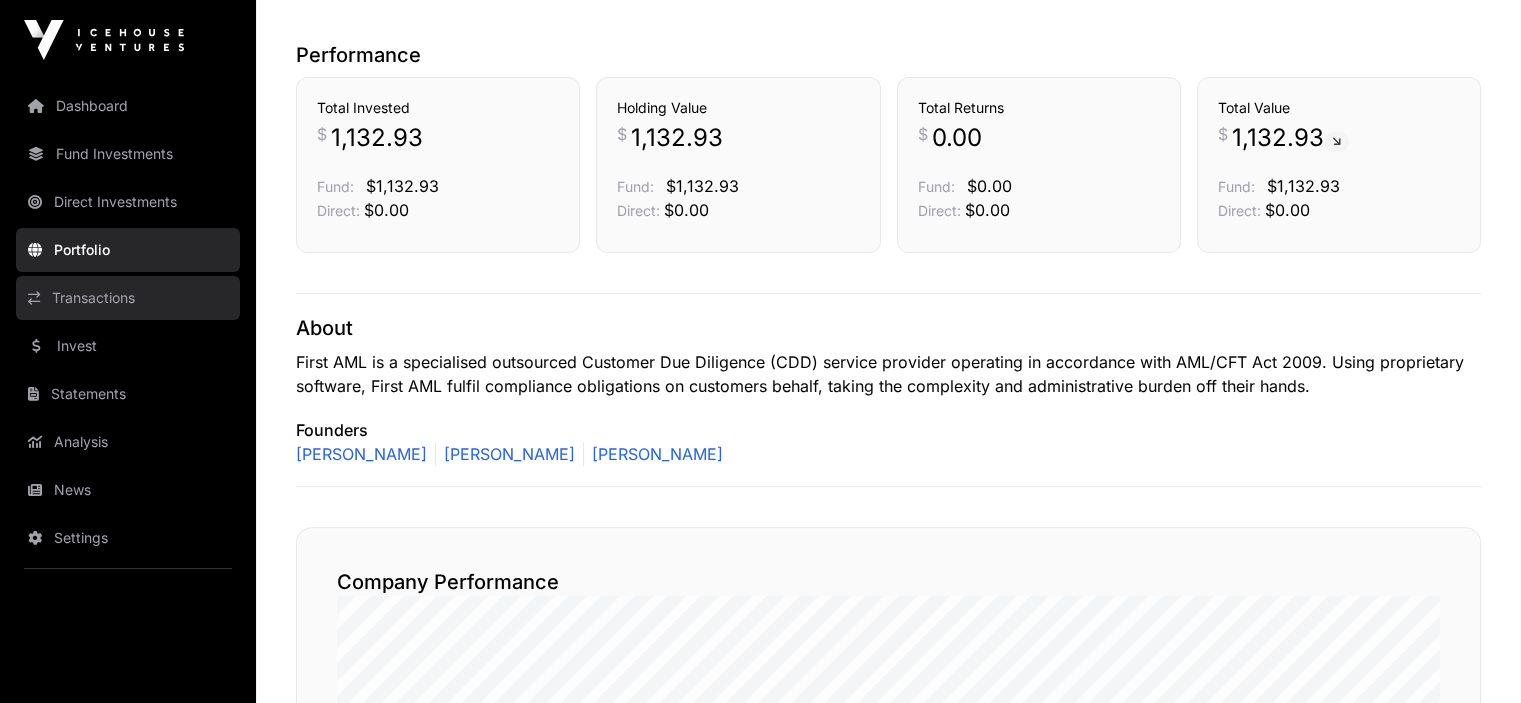 click on "Transactions" 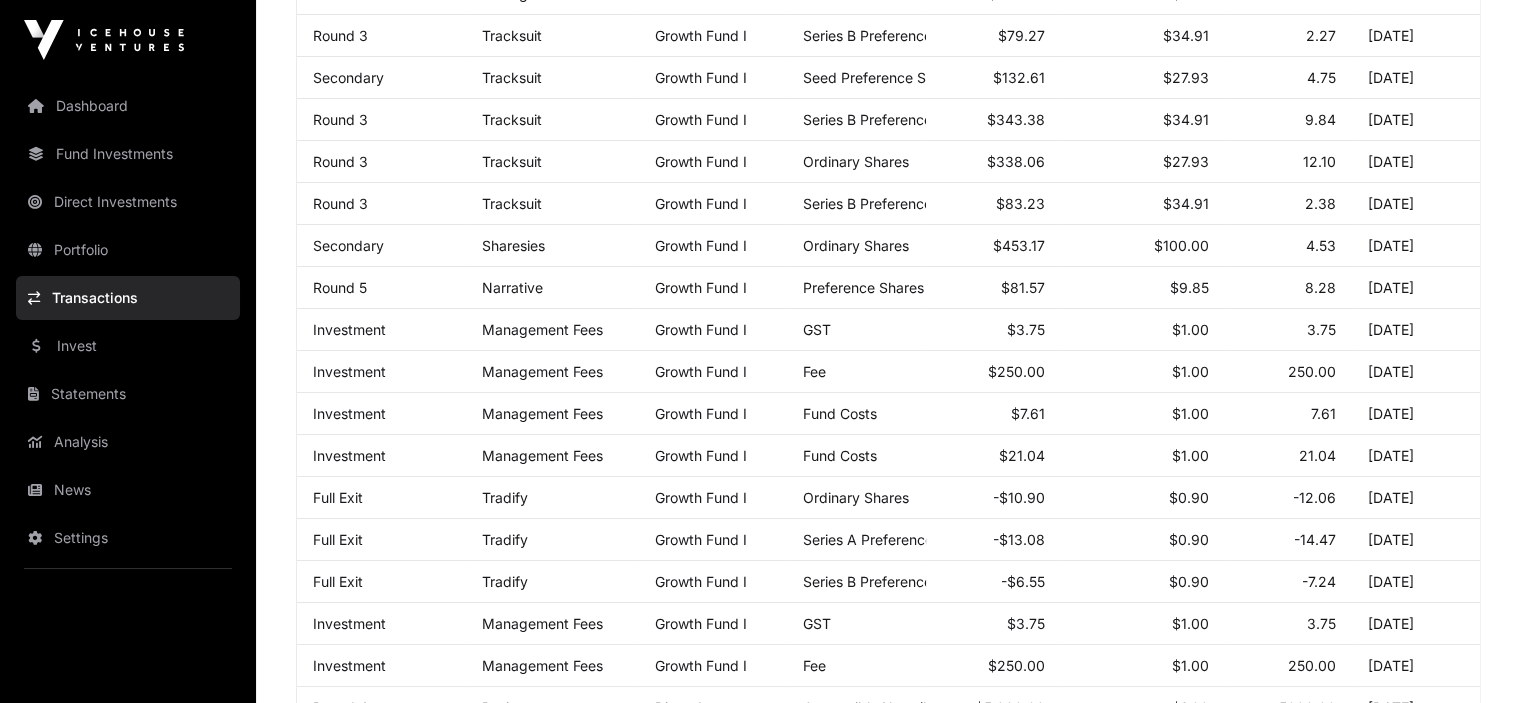 scroll, scrollTop: 0, scrollLeft: 0, axis: both 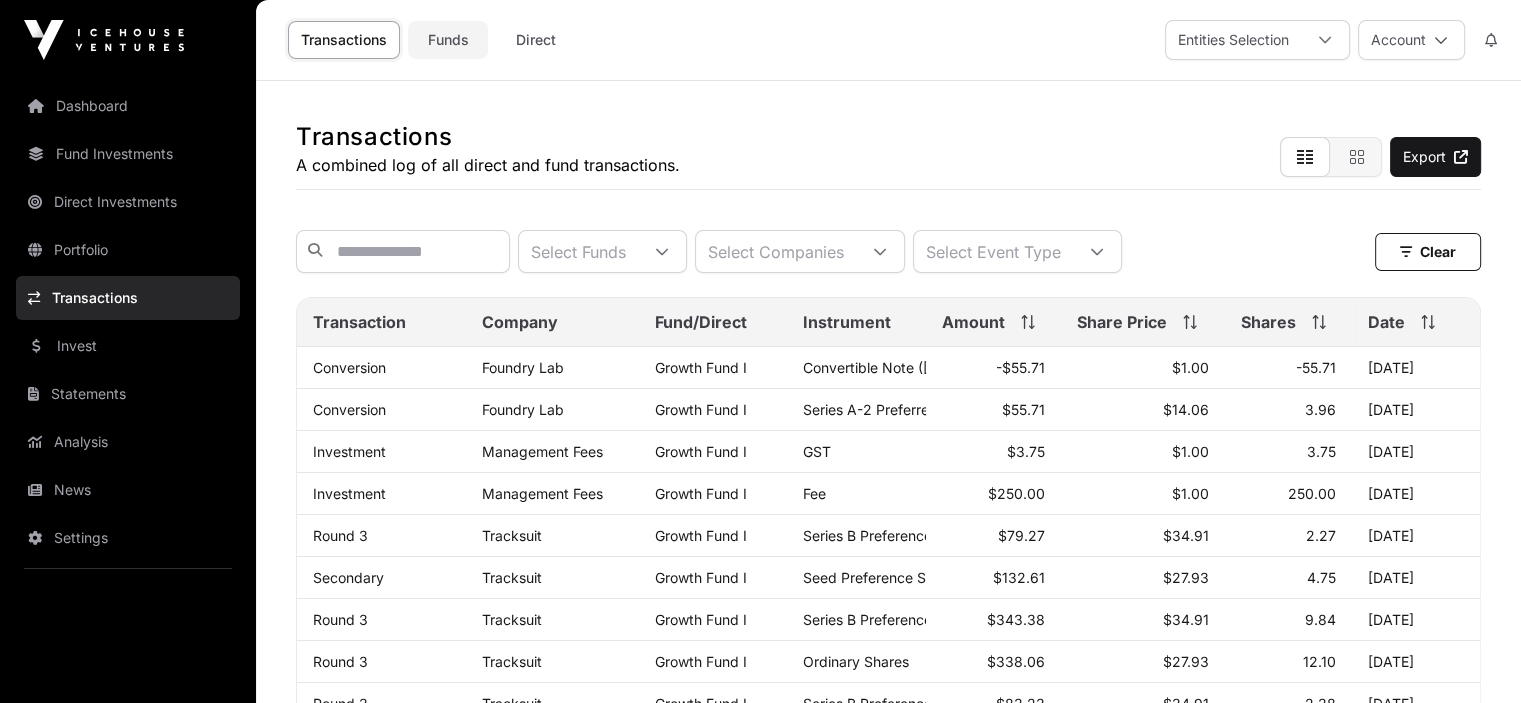 click on "Funds" 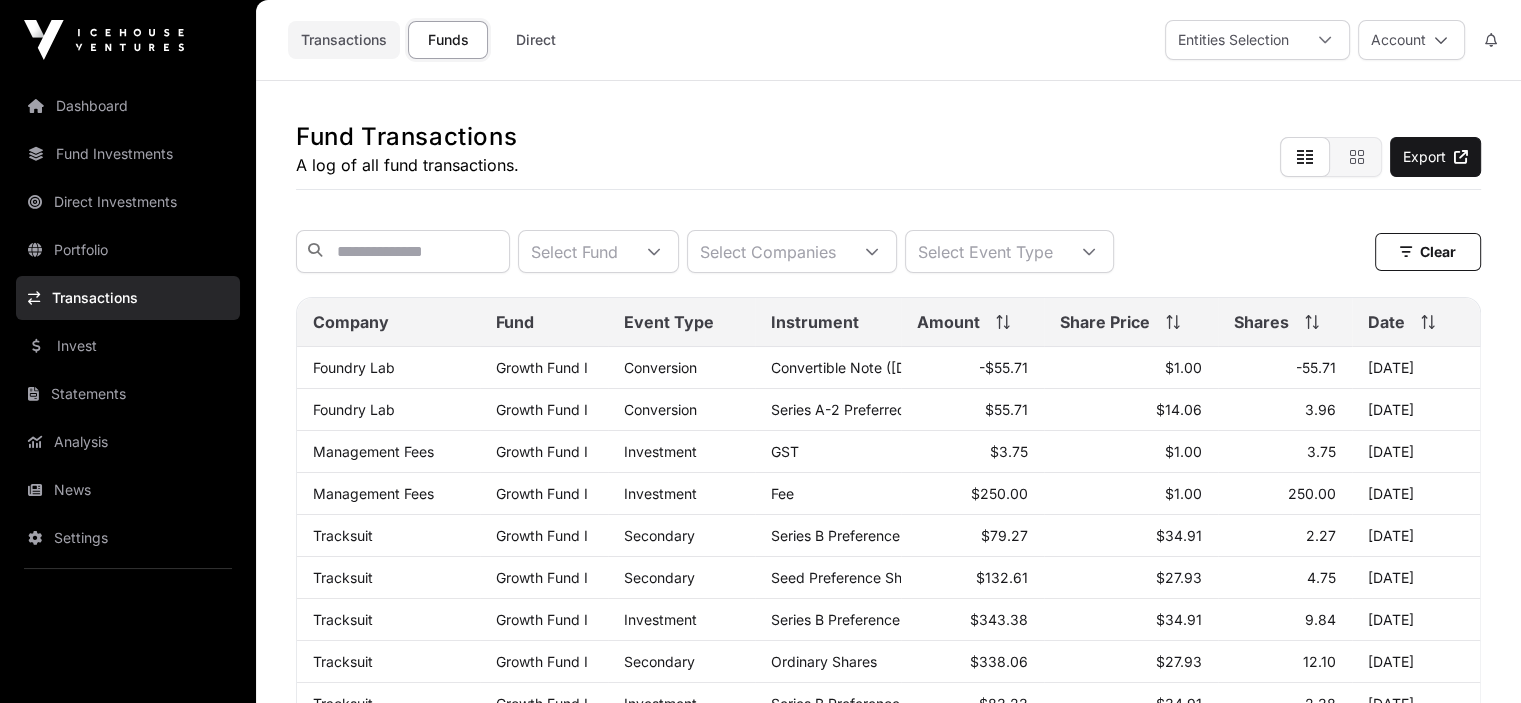 click on "Transactions" 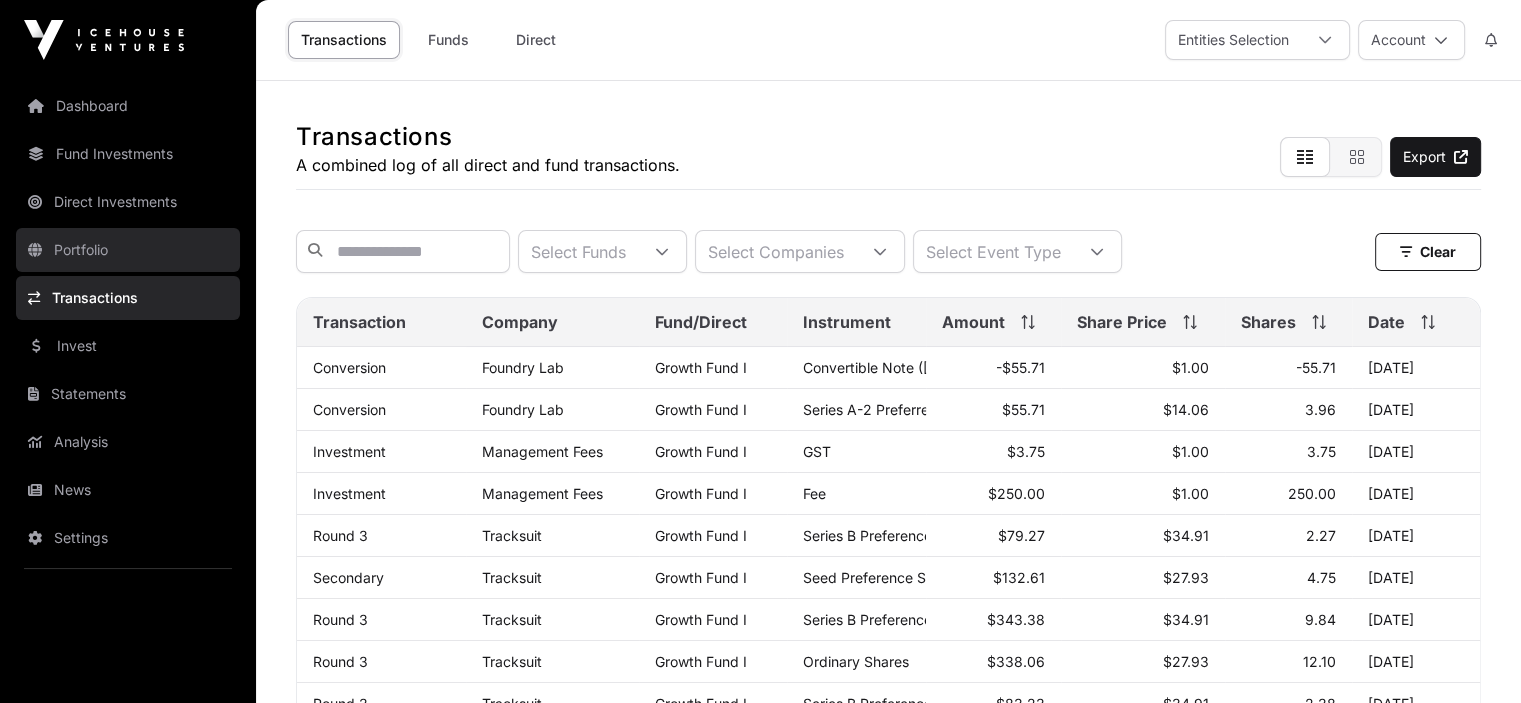 click on "Portfolio" 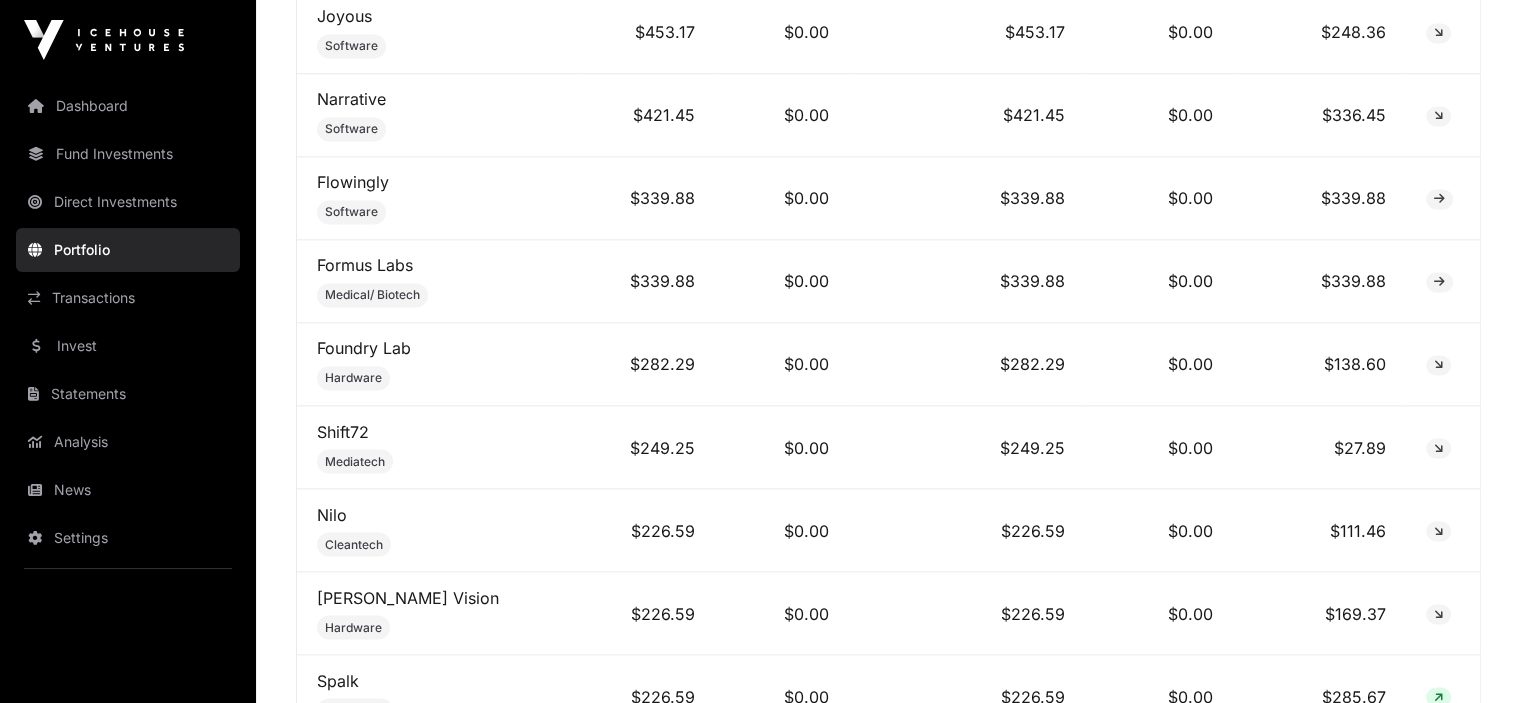 scroll, scrollTop: 3400, scrollLeft: 0, axis: vertical 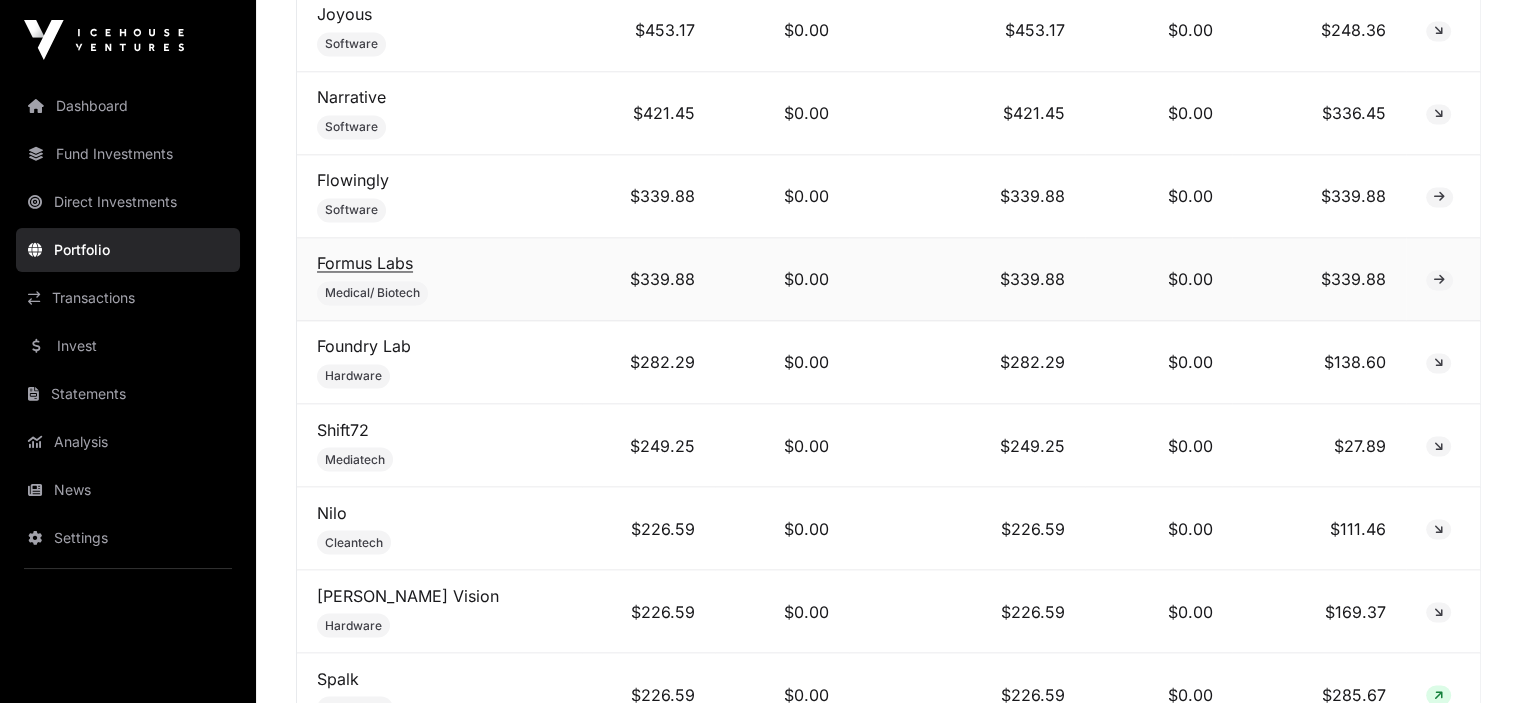 click on "Formus Labs" 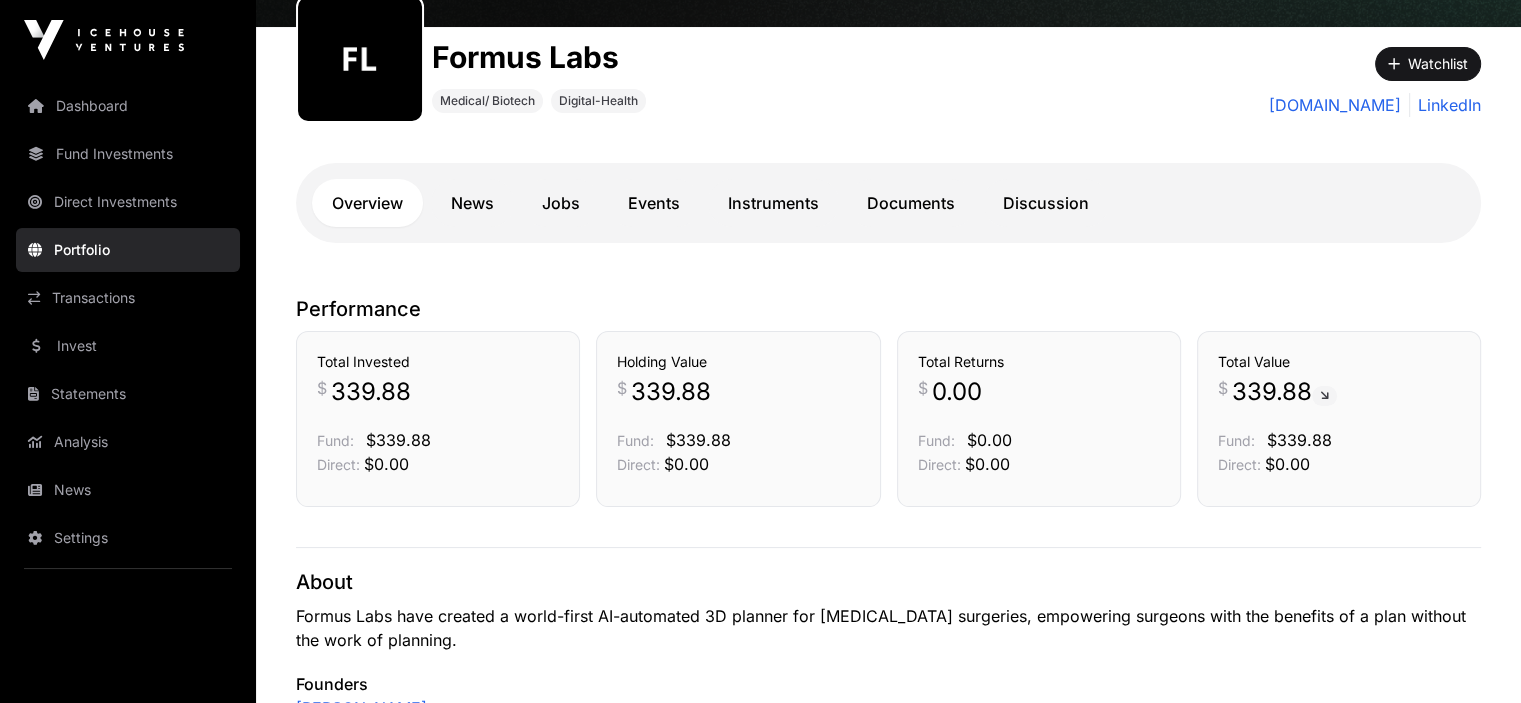 scroll, scrollTop: 113, scrollLeft: 0, axis: vertical 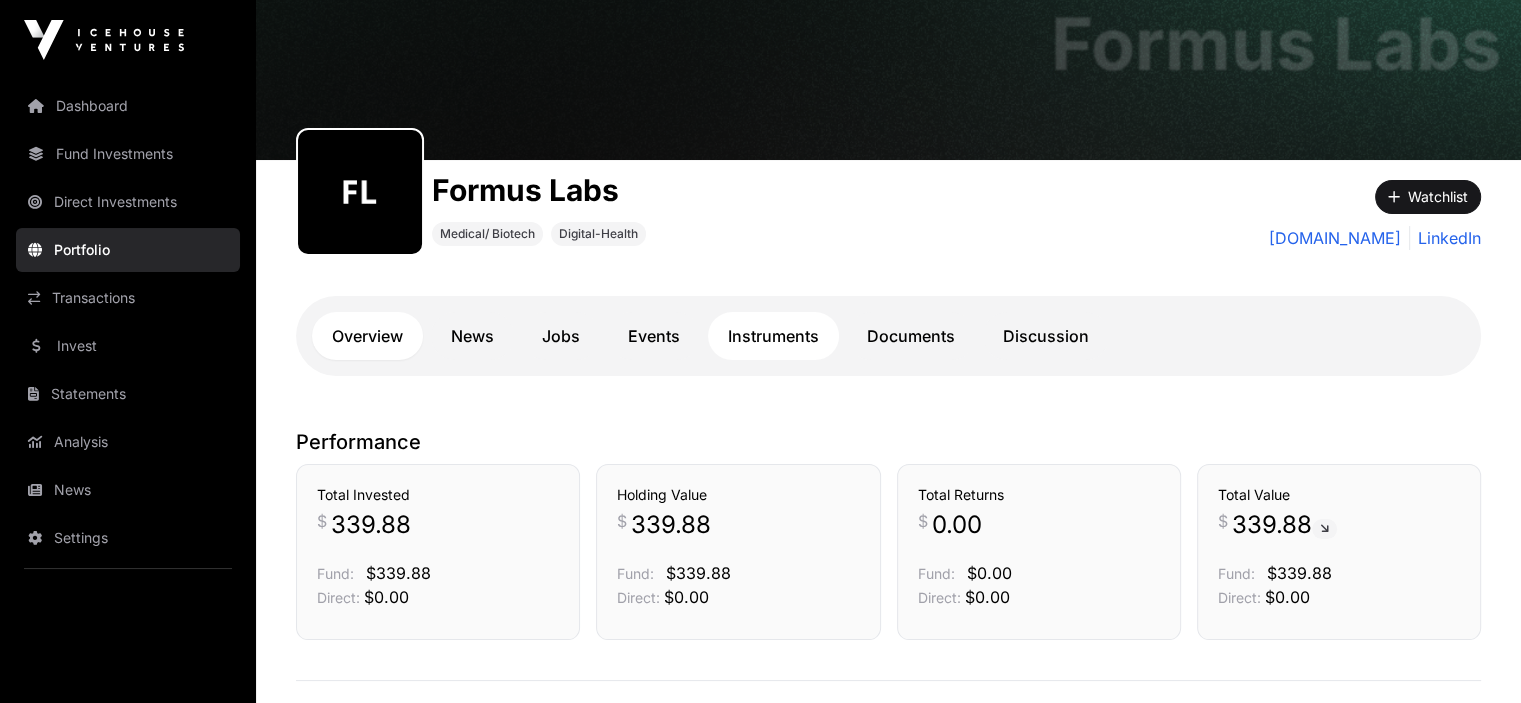 click on "Instruments" 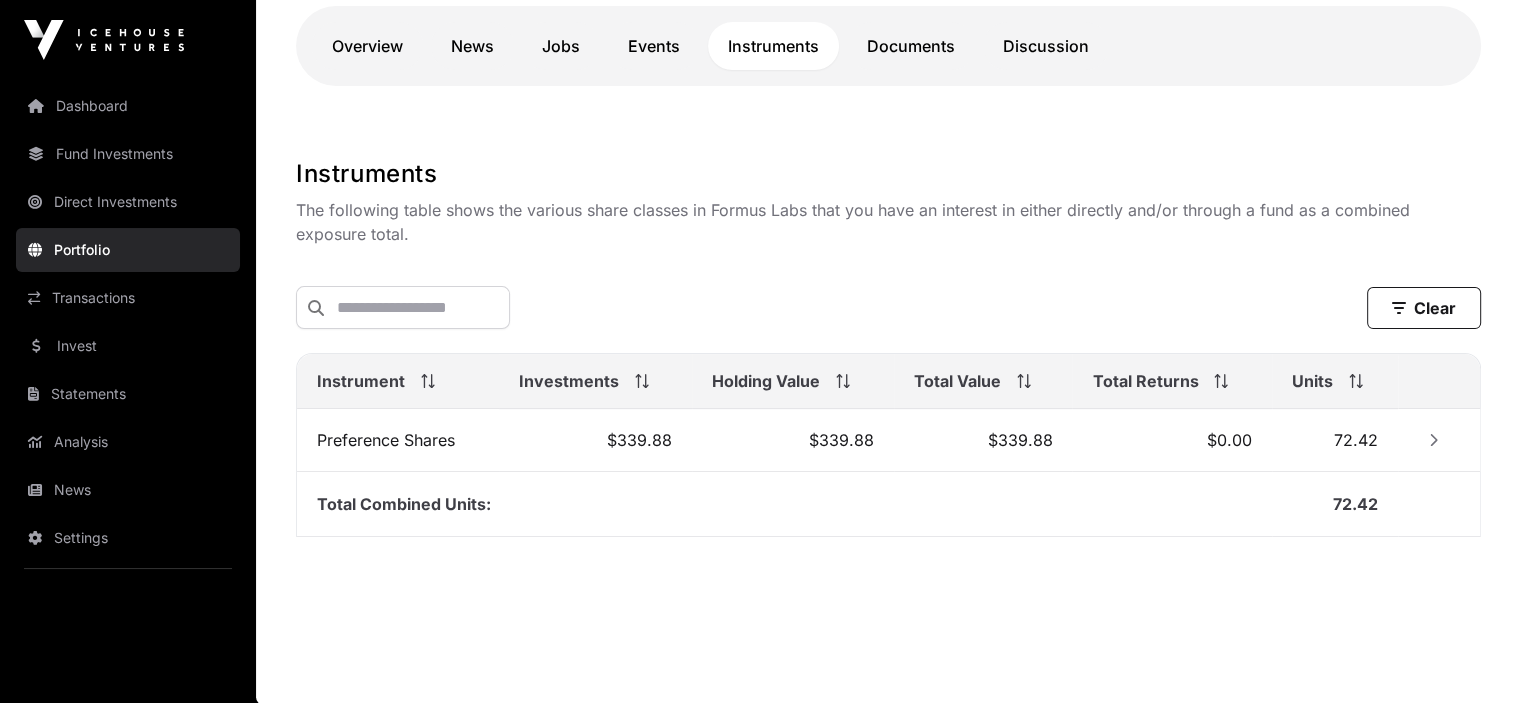 scroll, scrollTop: 405, scrollLeft: 0, axis: vertical 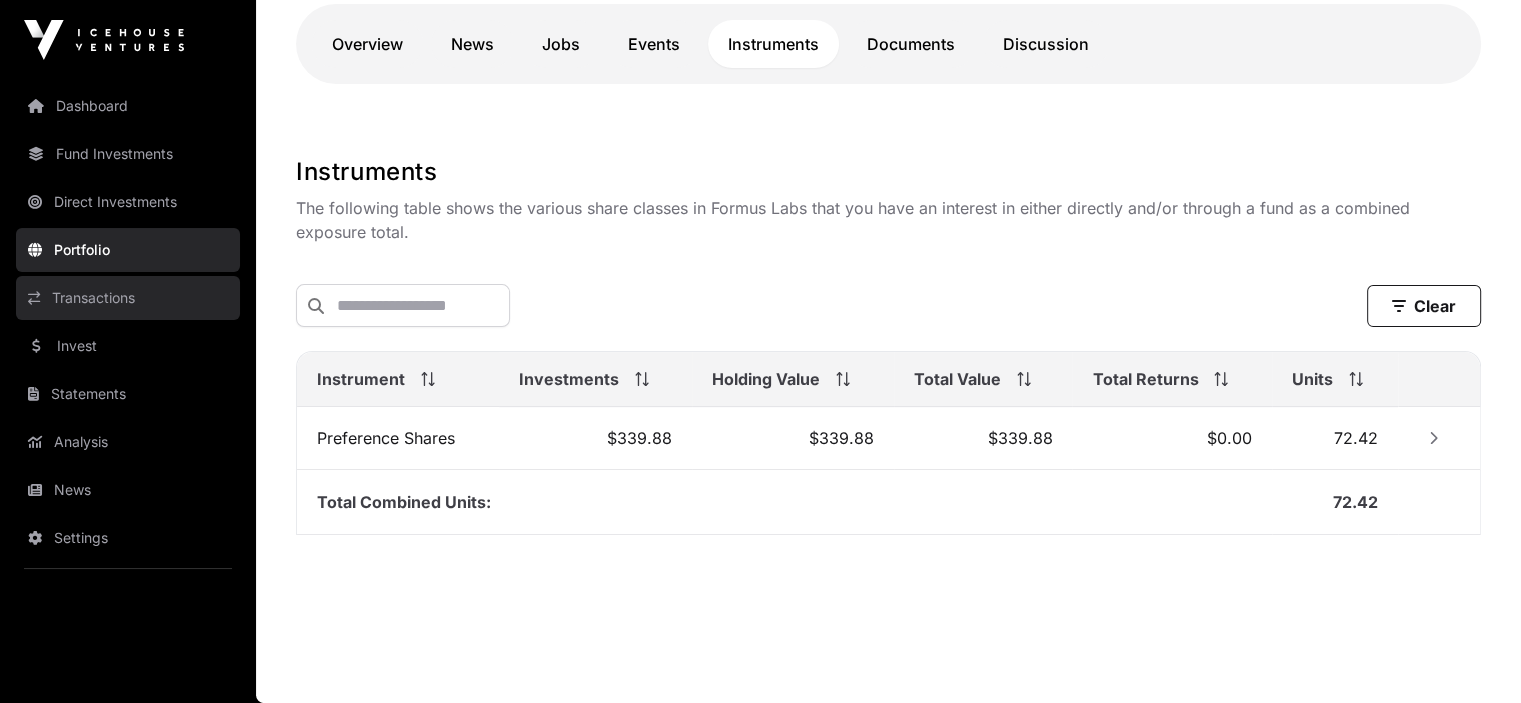 click on "Transactions" 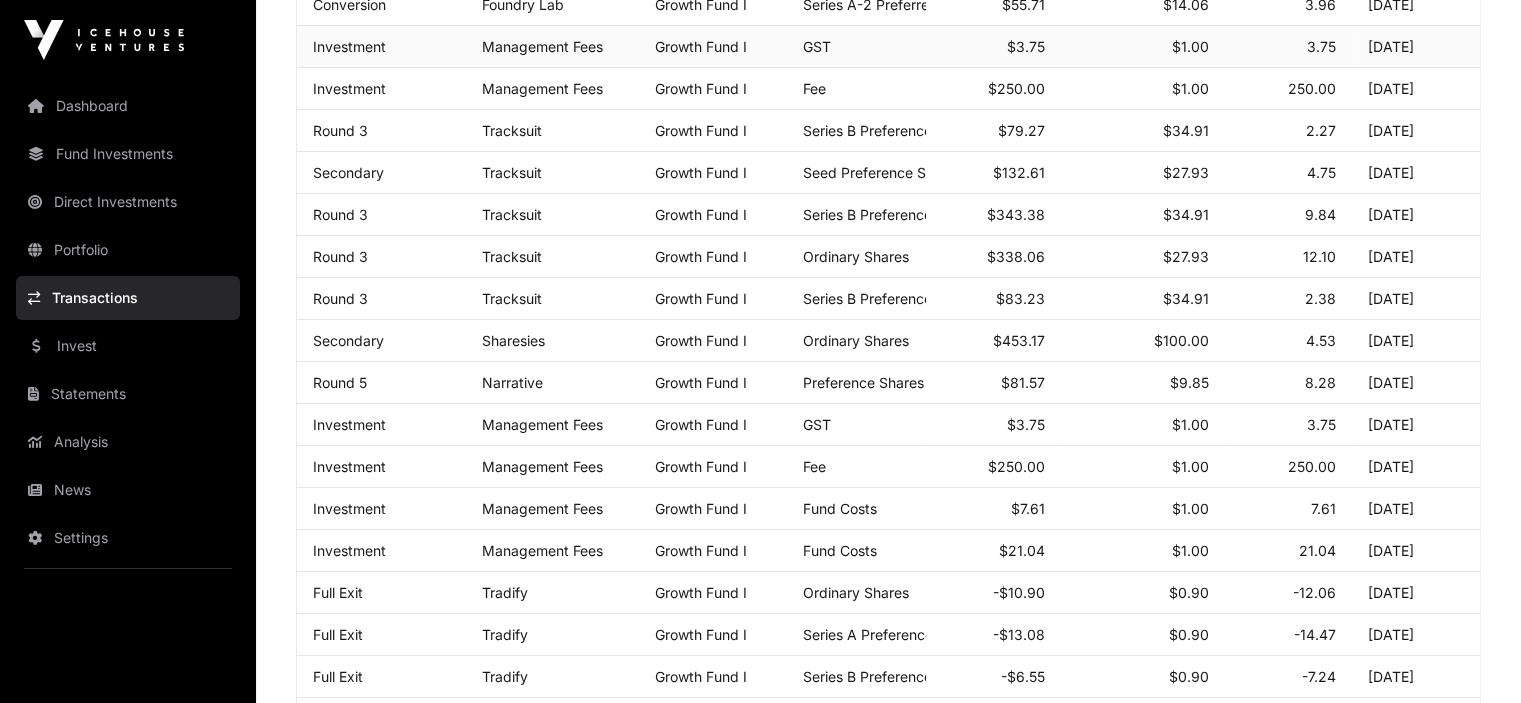 scroll, scrollTop: 0, scrollLeft: 0, axis: both 